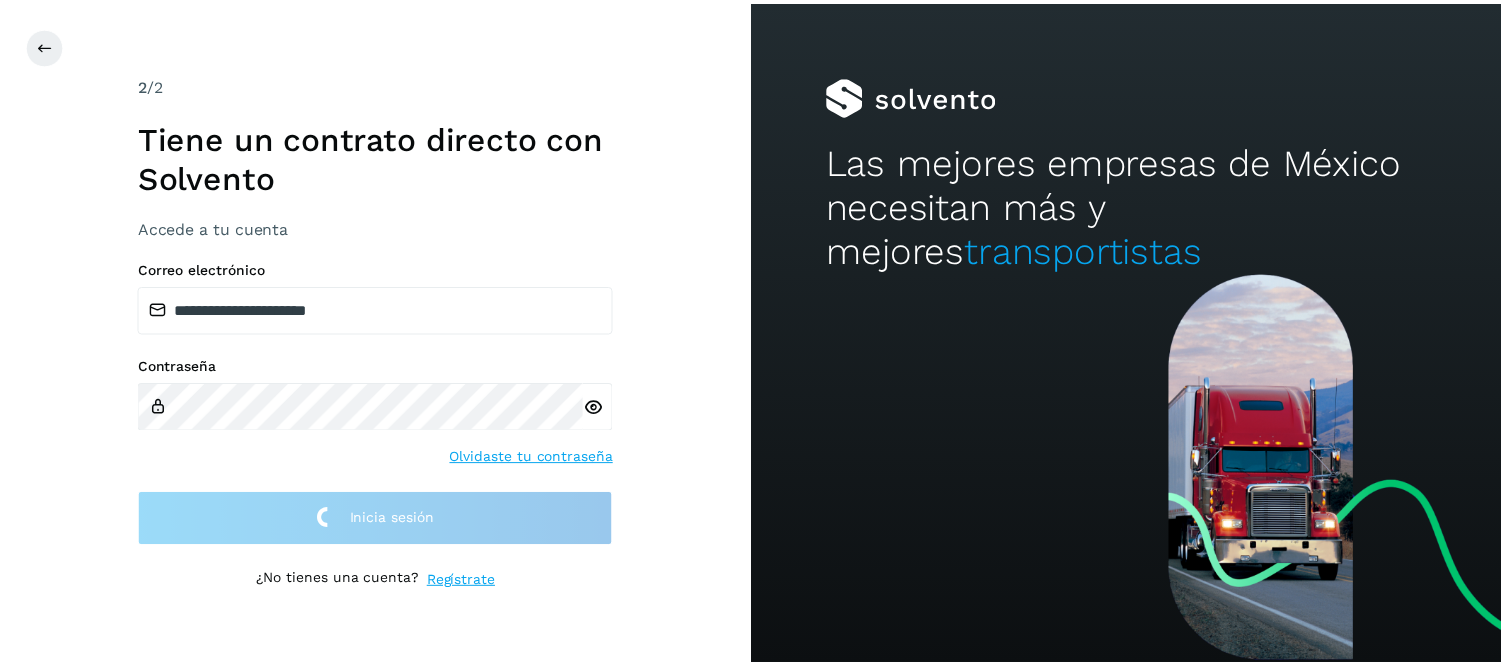 scroll, scrollTop: 0, scrollLeft: 0, axis: both 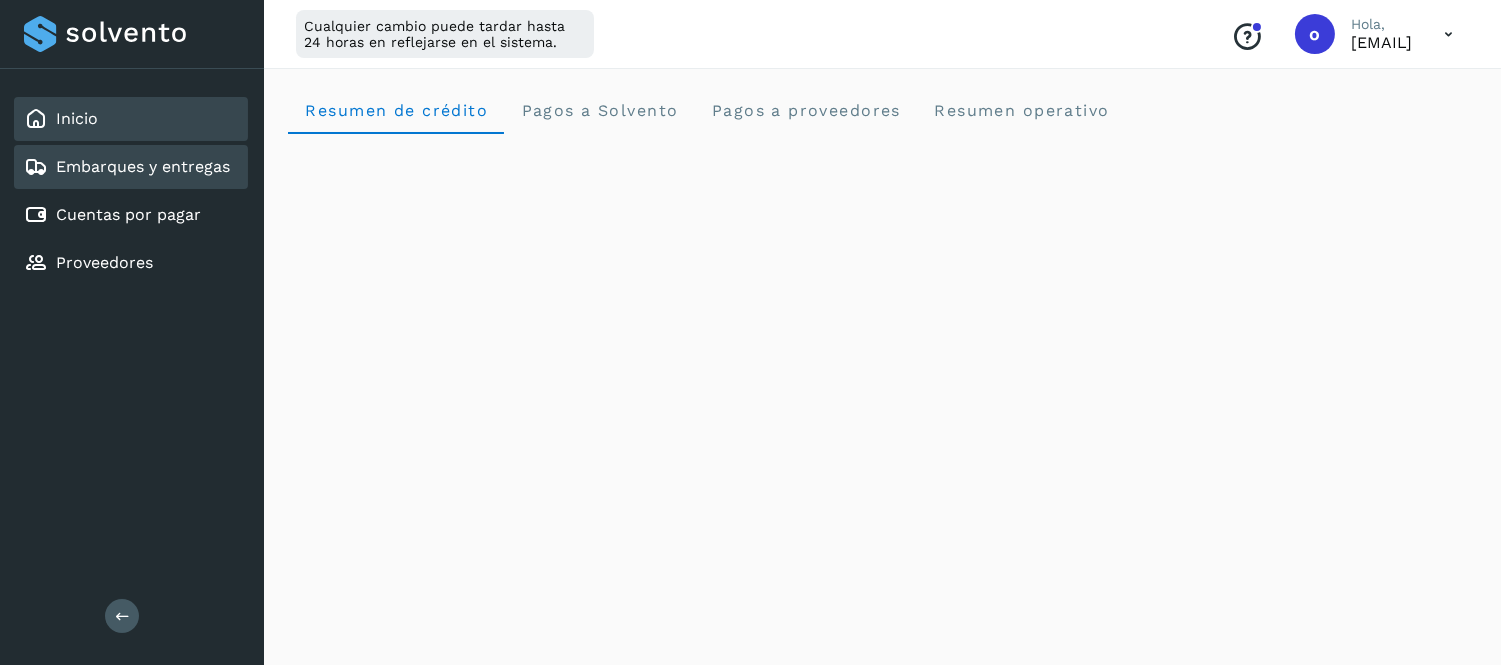 click on "Embarques y entregas" 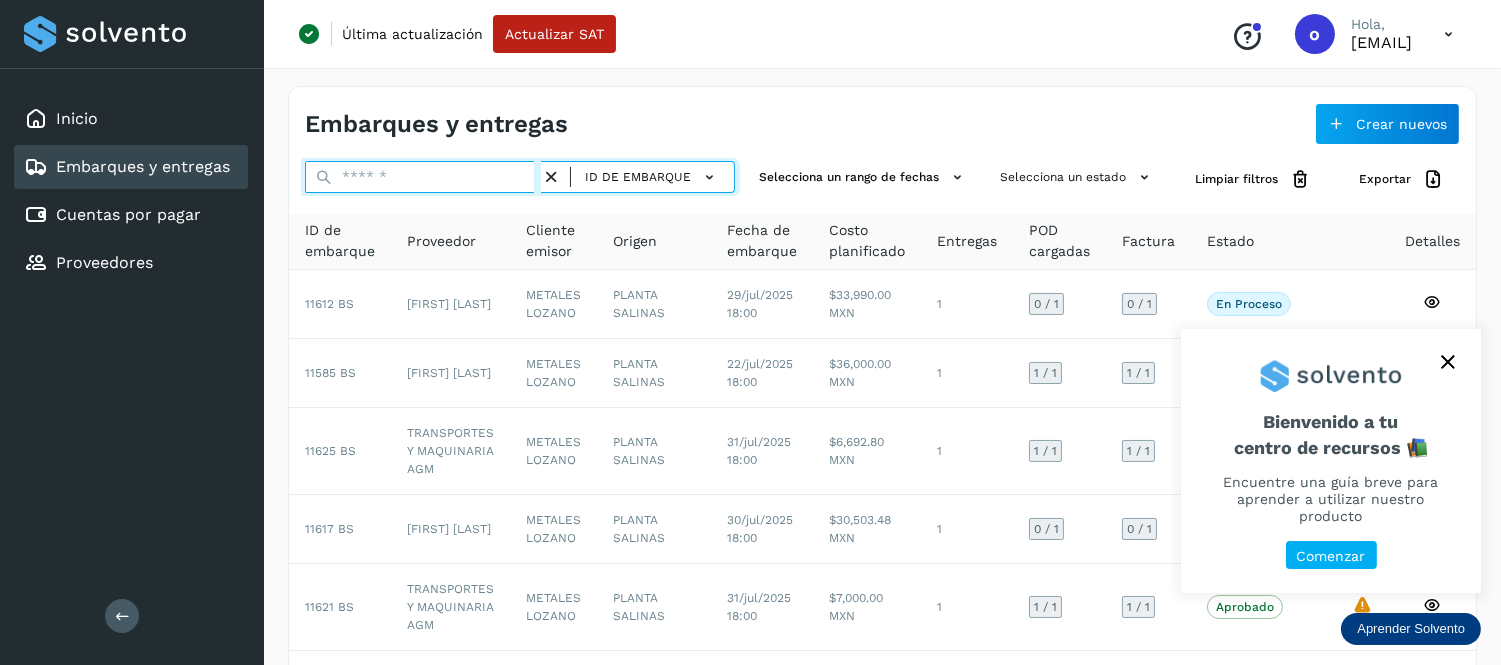 click at bounding box center (423, 177) 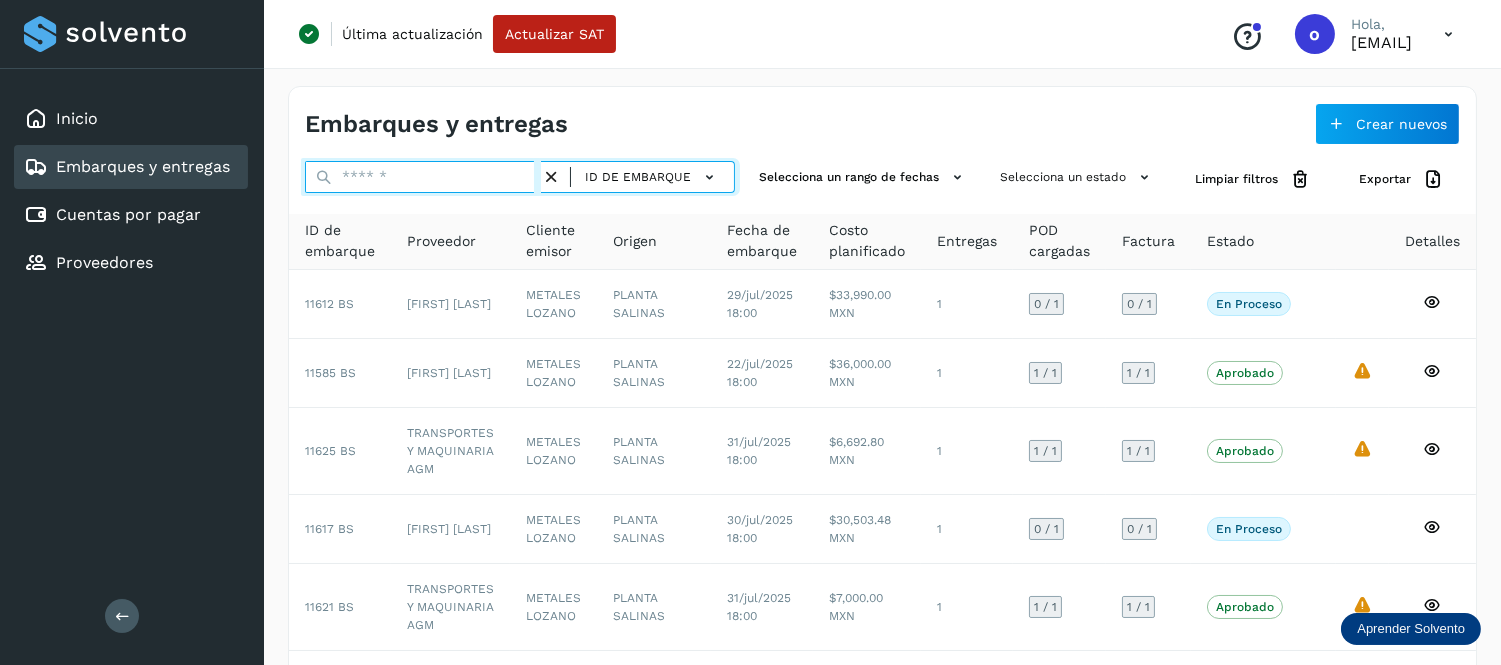click at bounding box center [423, 177] 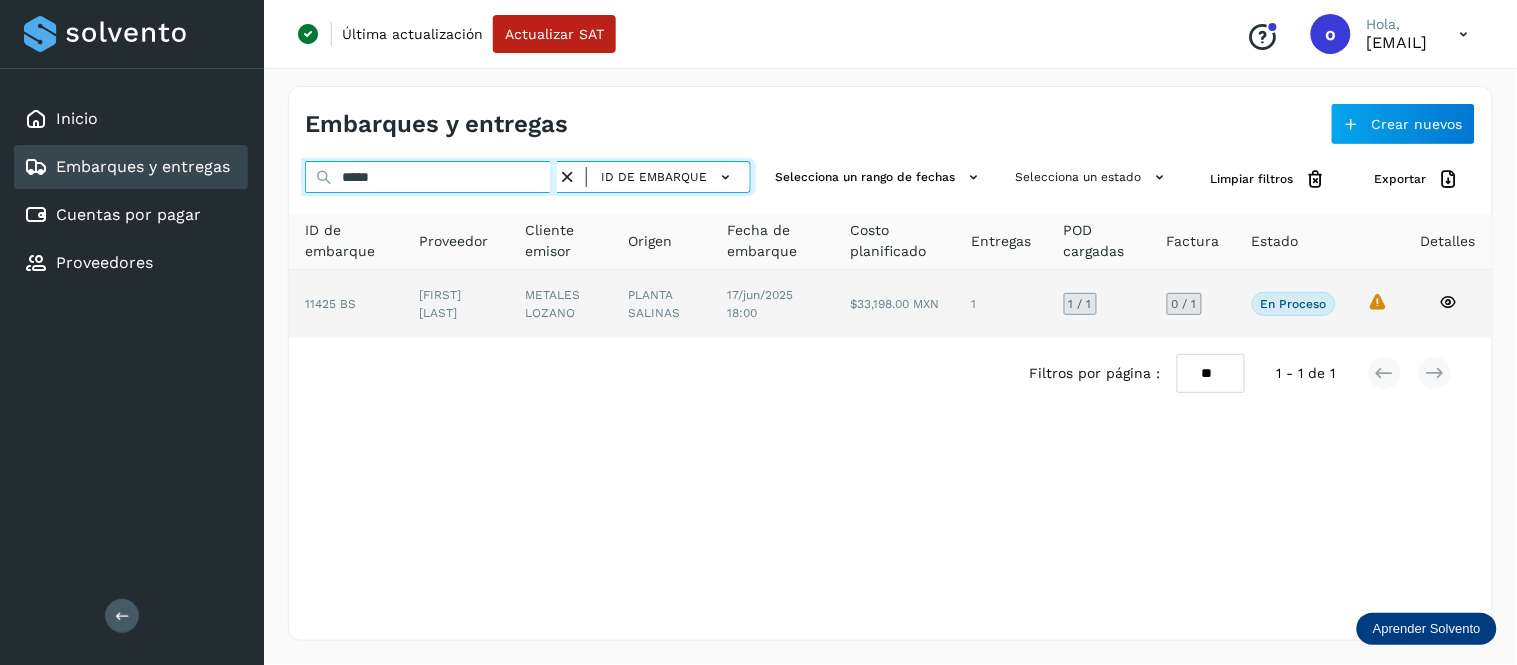 type on "*****" 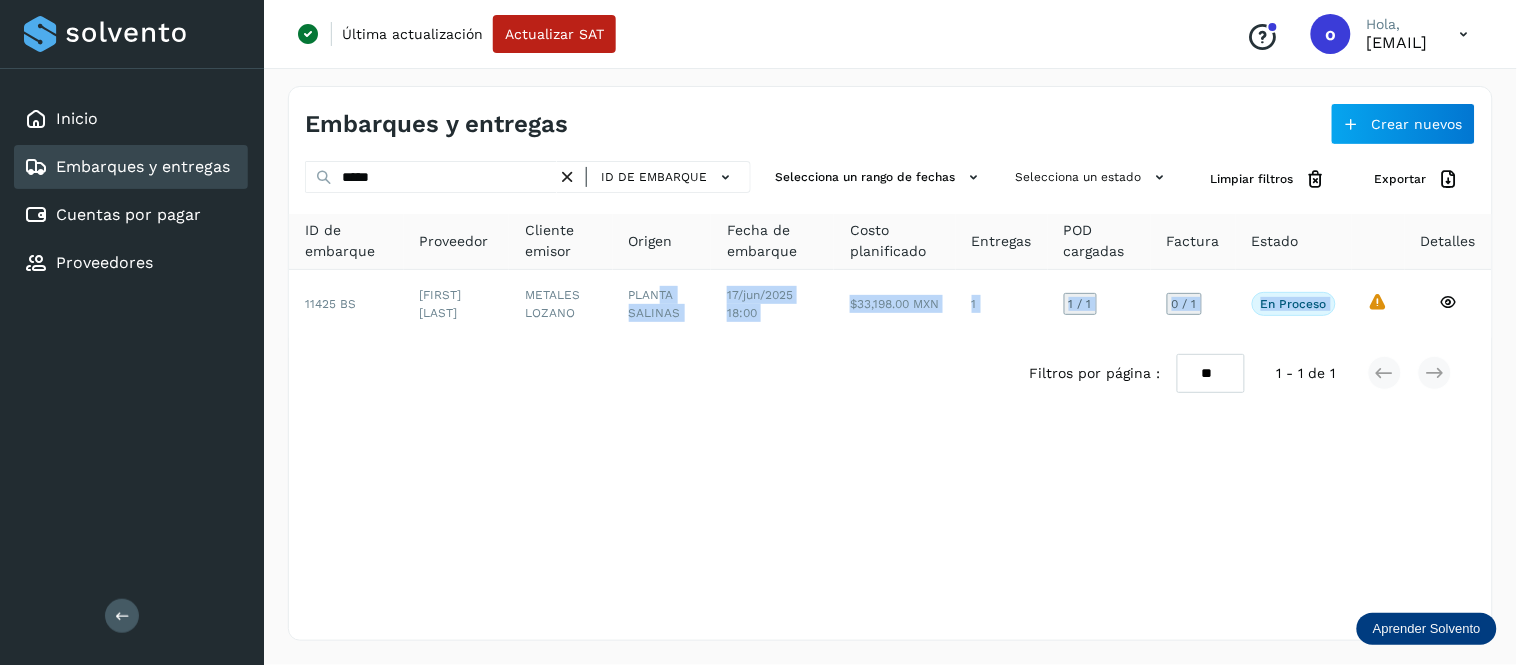 drag, startPoint x: 675, startPoint y: 311, endPoint x: 640, endPoint y: 384, distance: 80.95678 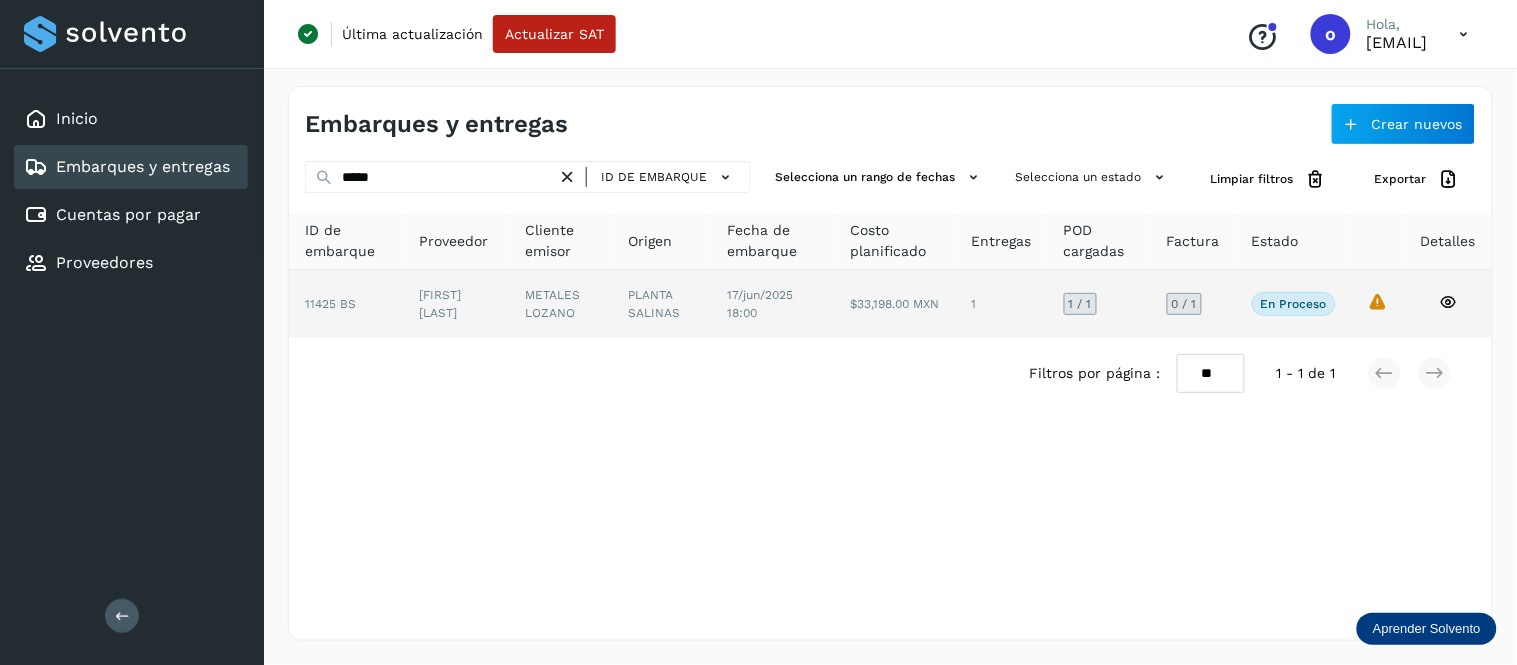 click on "$33,198.00 MXN" 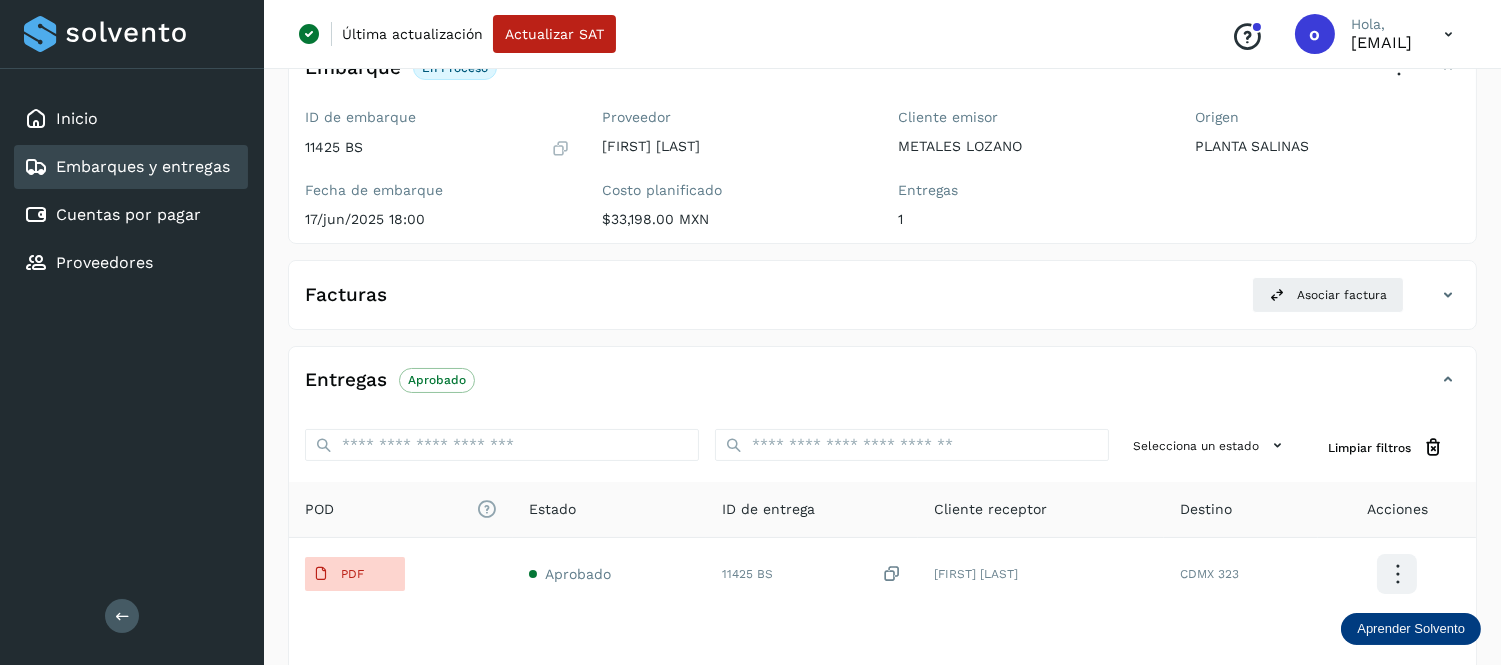 scroll, scrollTop: 222, scrollLeft: 0, axis: vertical 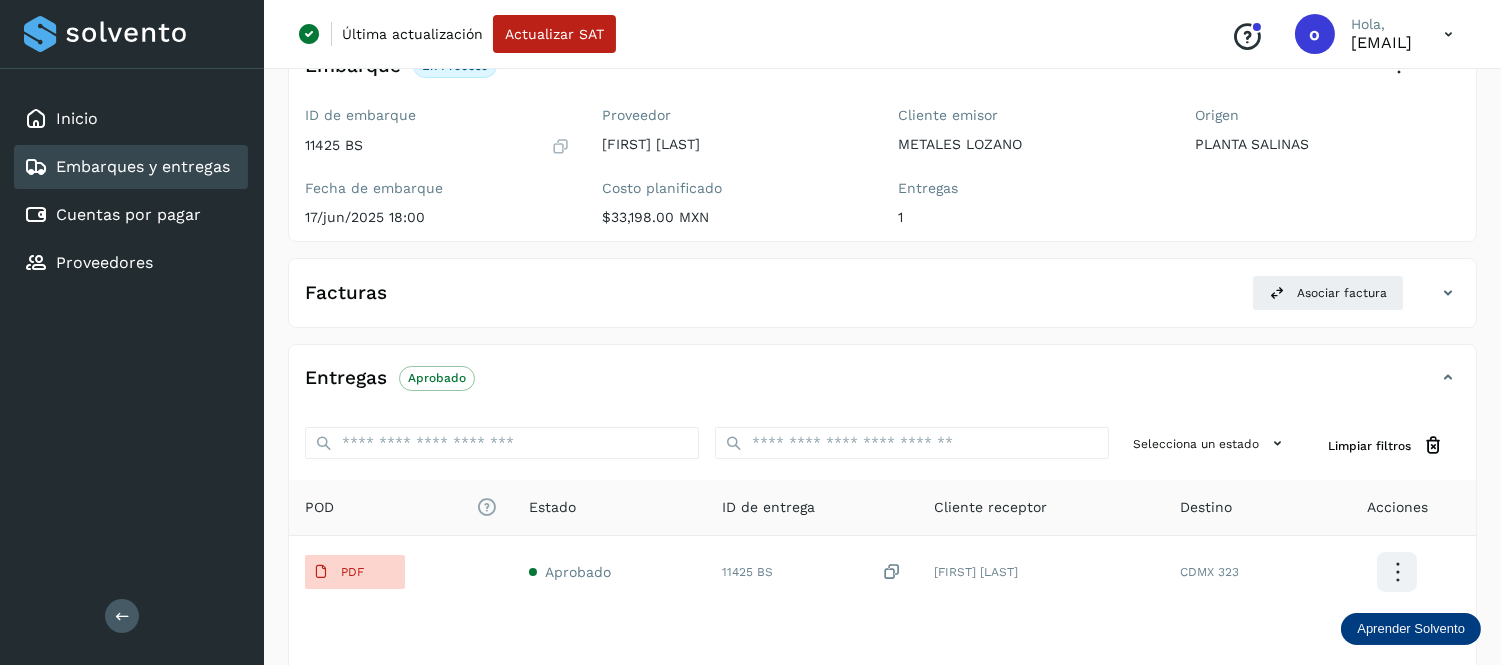 click on "Facturas Asociar factura" 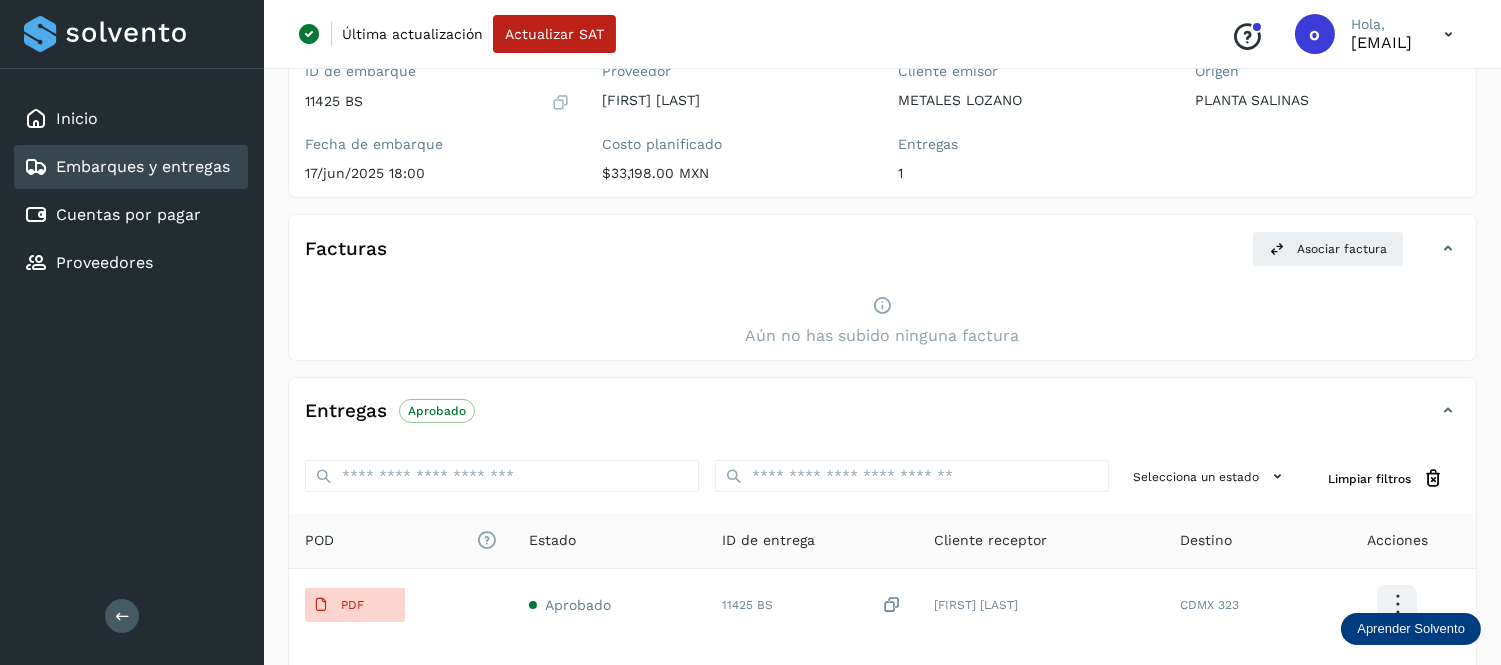 scroll, scrollTop: 105, scrollLeft: 0, axis: vertical 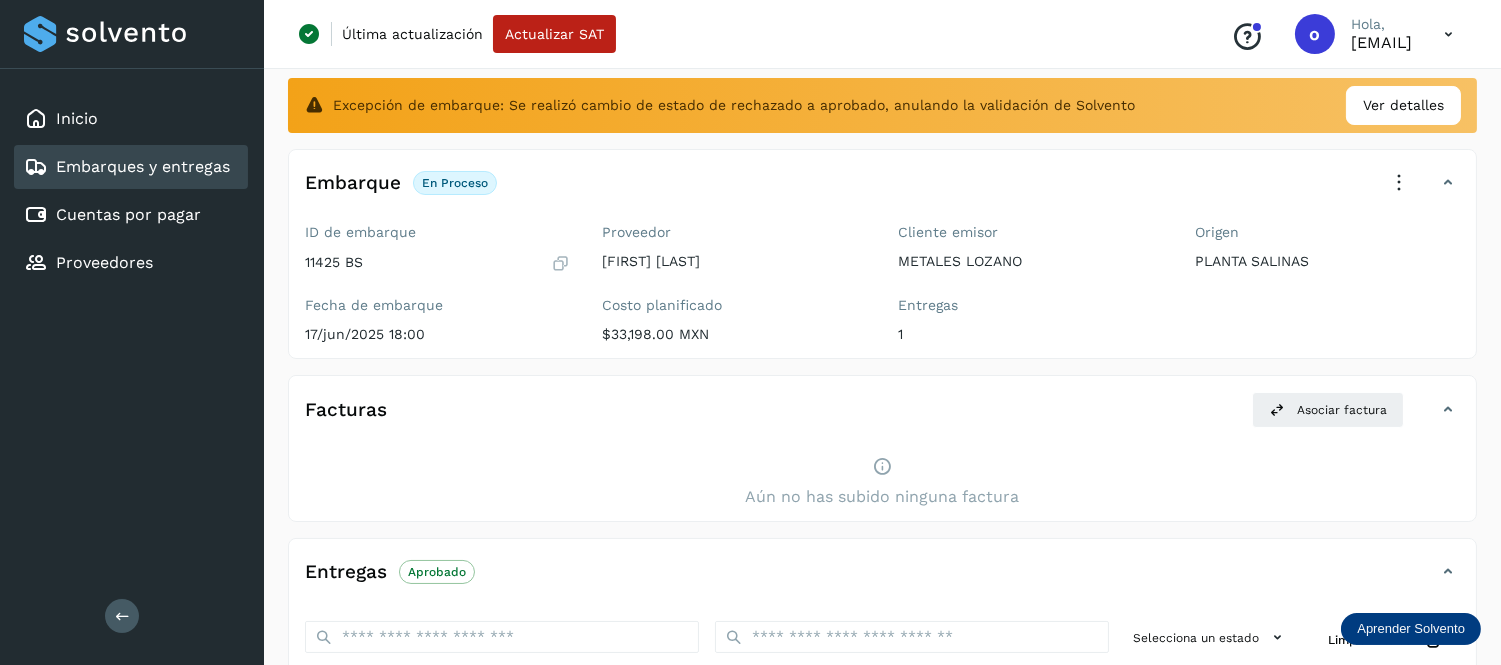click at bounding box center [1448, 34] 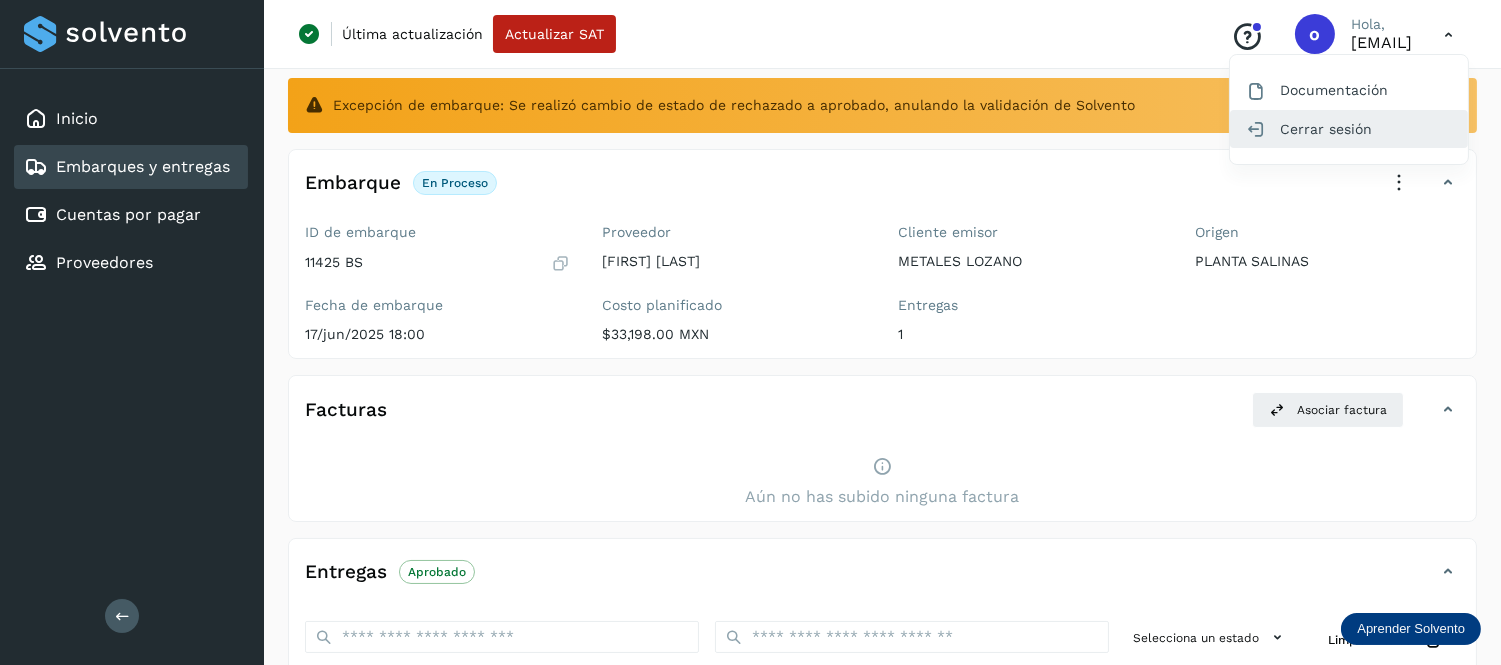 click on "Cerrar sesión" 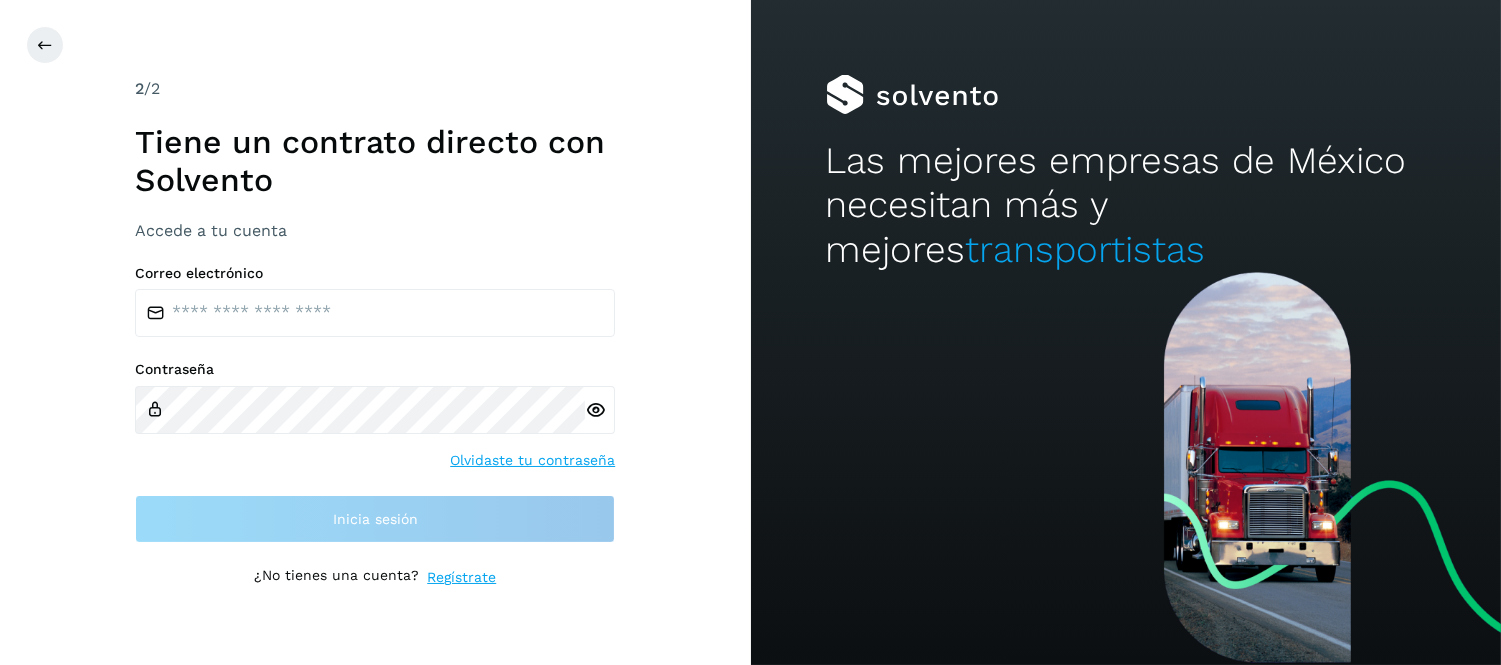 scroll, scrollTop: 0, scrollLeft: 0, axis: both 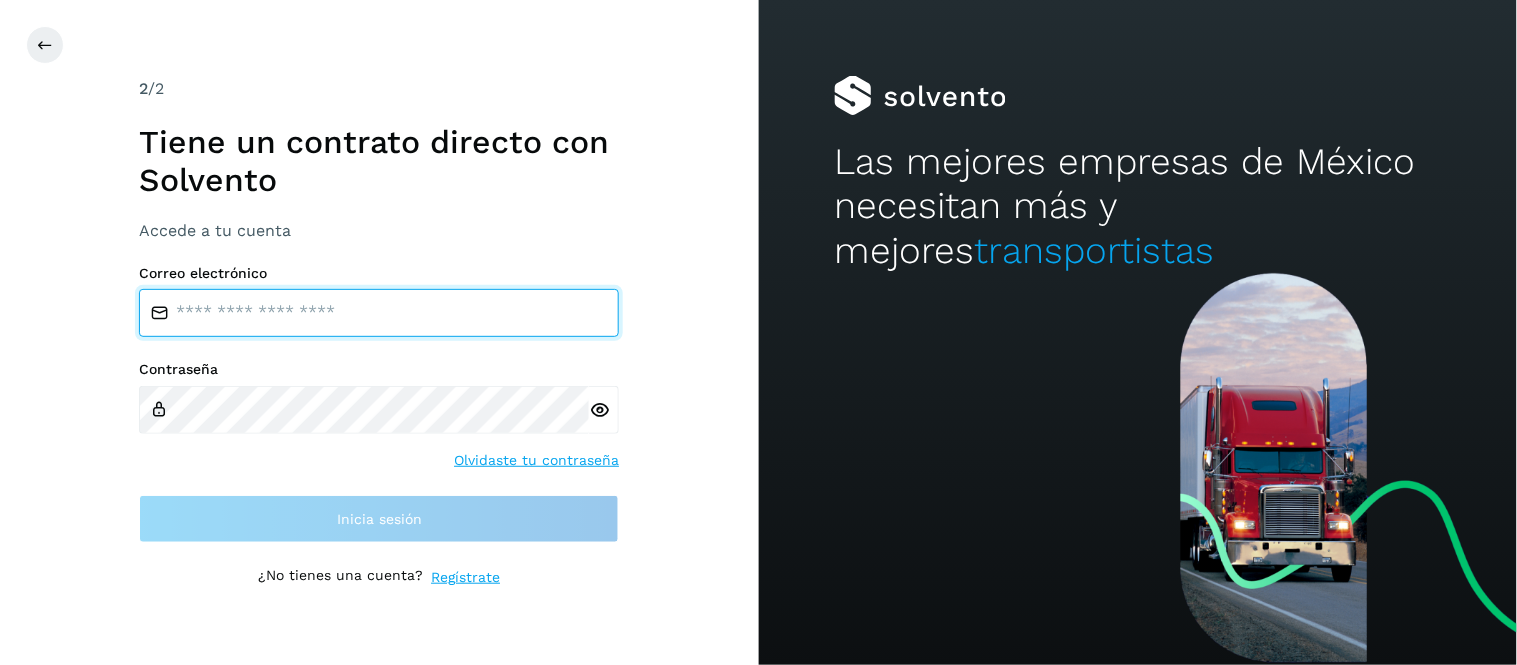 type on "**********" 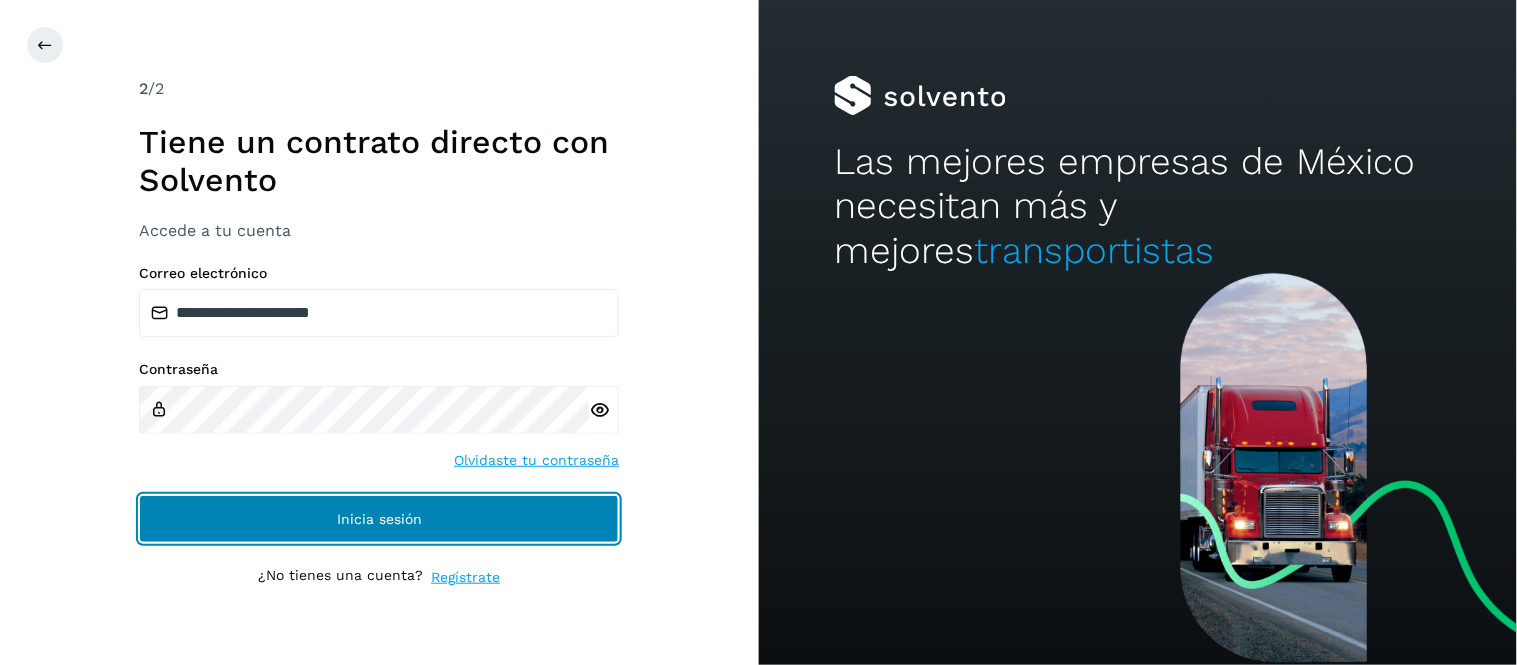 drag, startPoint x: 422, startPoint y: 512, endPoint x: 564, endPoint y: 556, distance: 148.66069 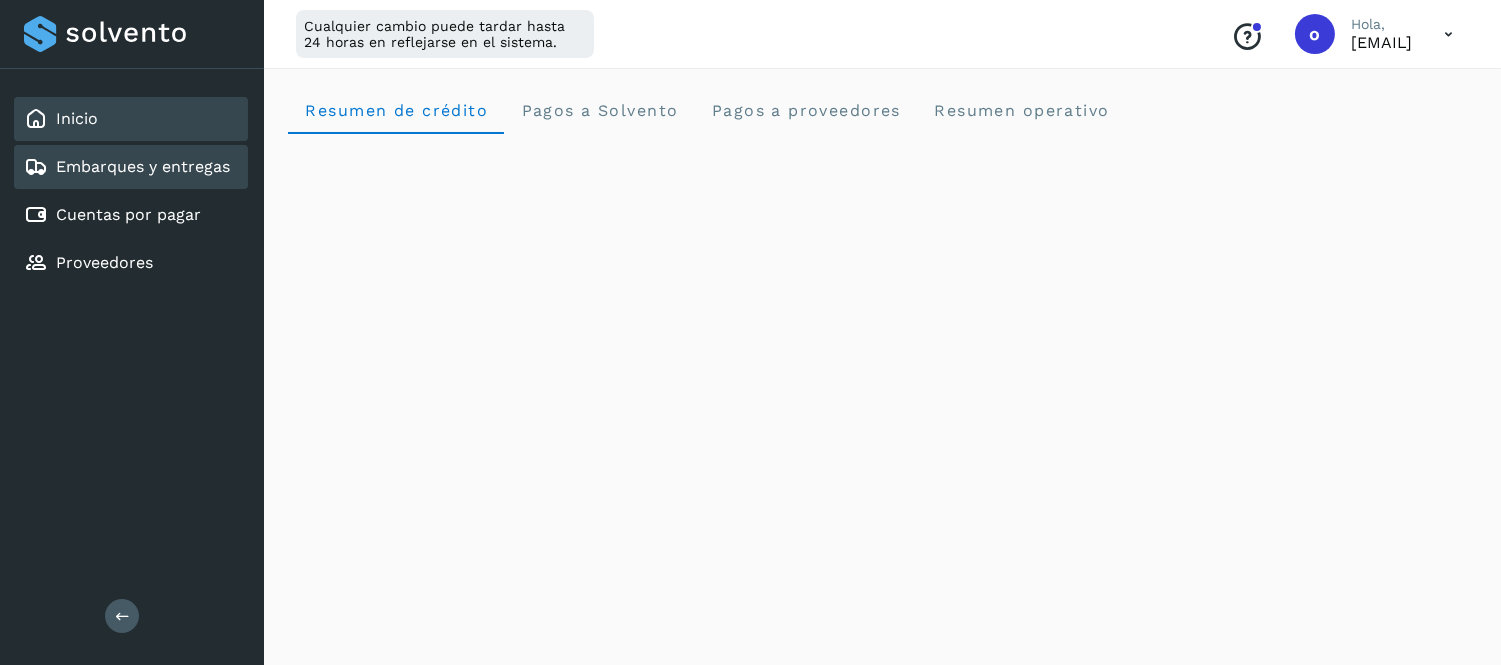 click on "Embarques y entregas" at bounding box center (127, 167) 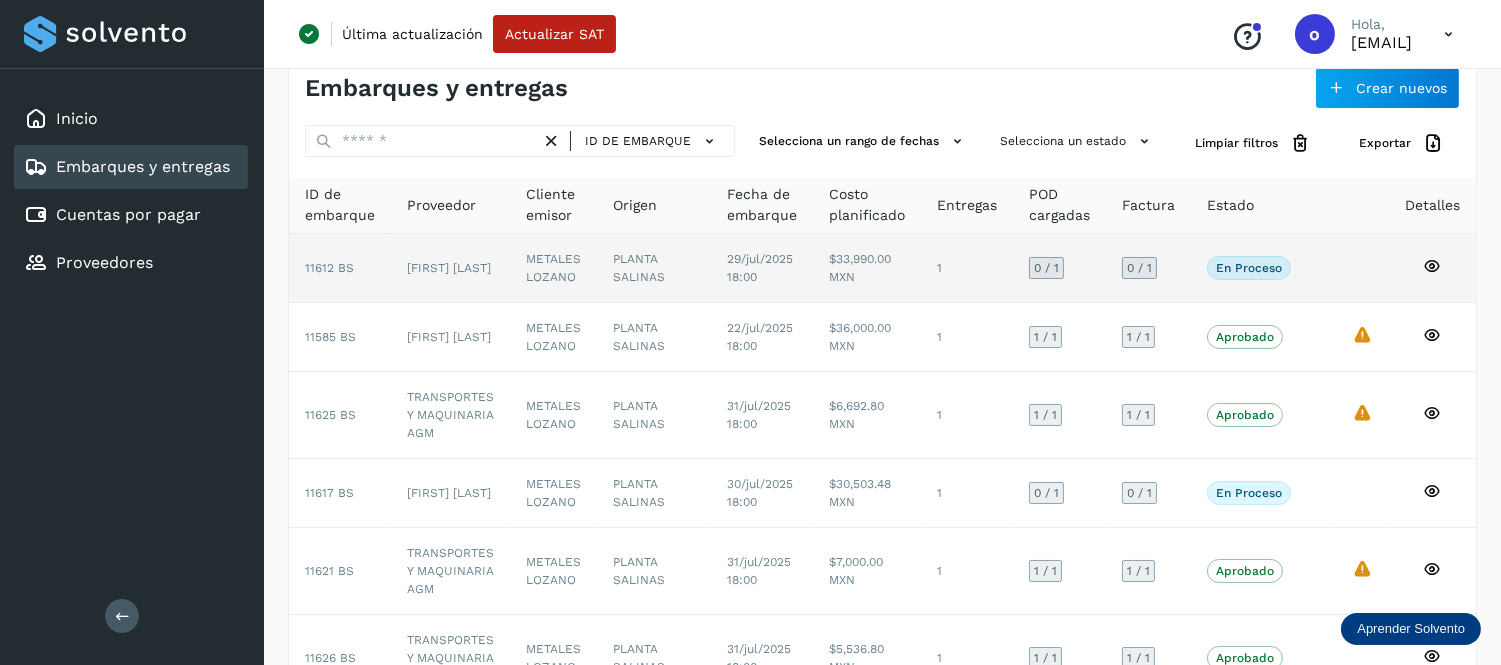 scroll, scrollTop: 0, scrollLeft: 0, axis: both 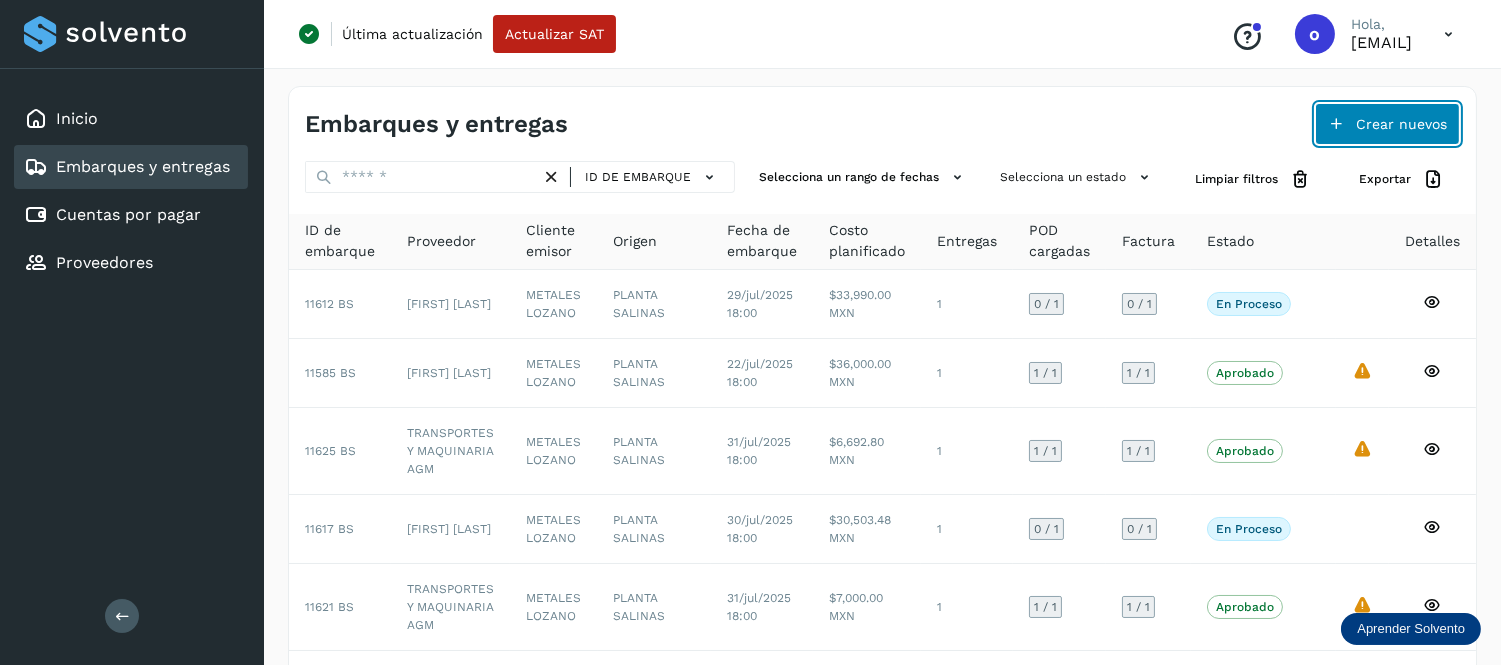 click on "Crear nuevos" at bounding box center [1387, 124] 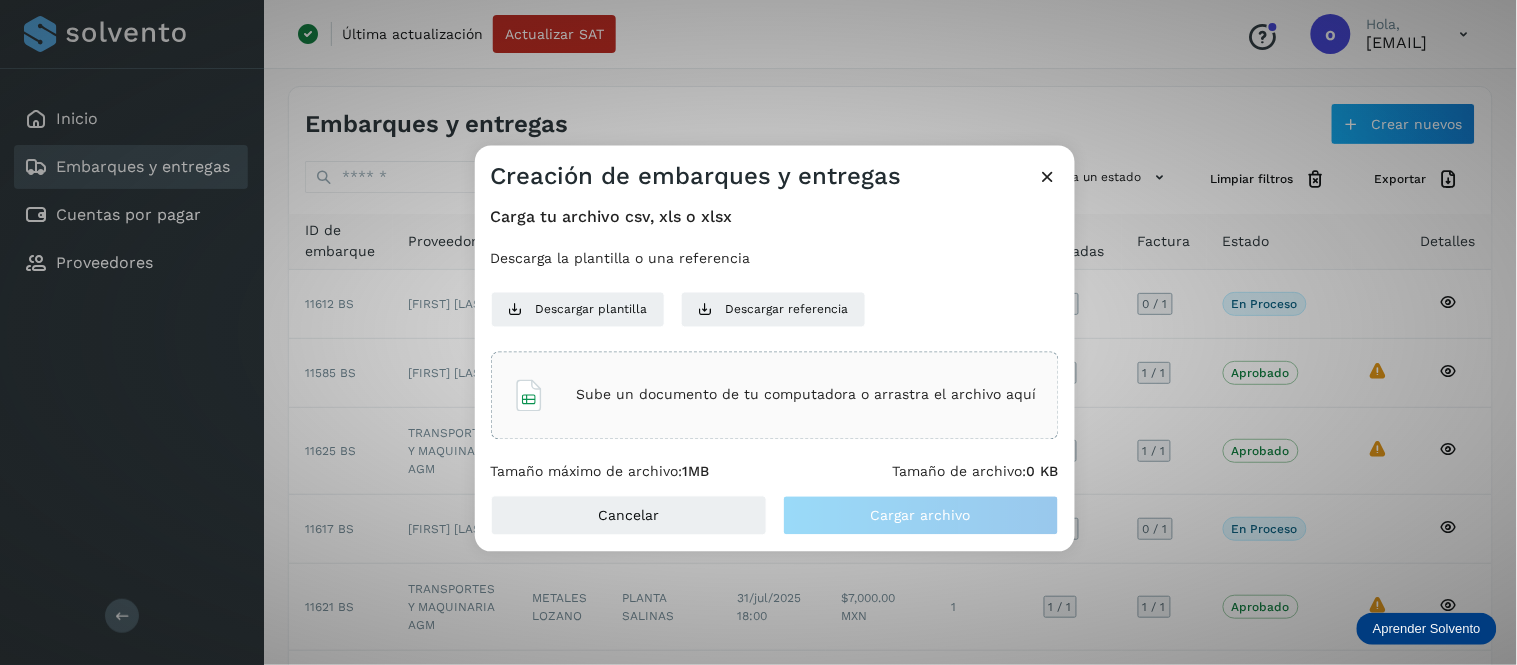 click on "Sube un documento de tu computadora o arrastra el archivo aquí" at bounding box center (775, 395) 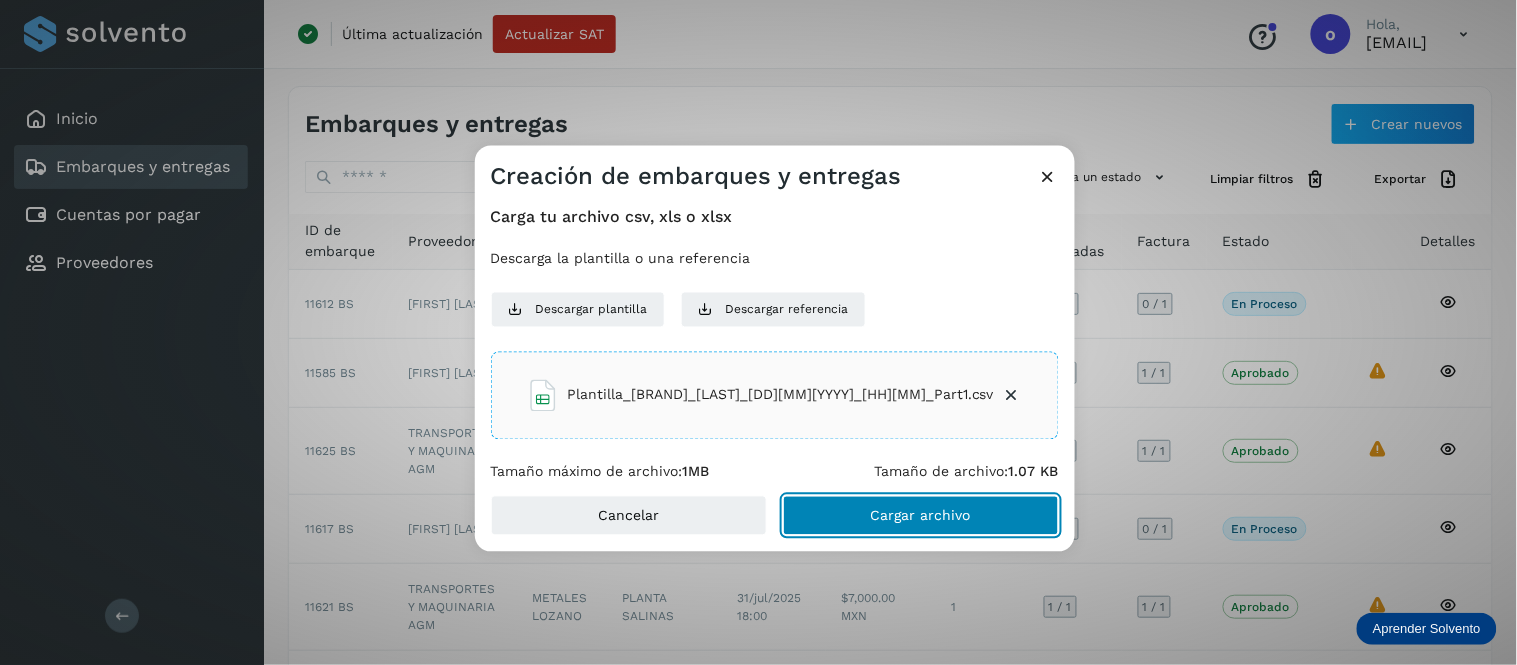 click on "Cargar archivo" 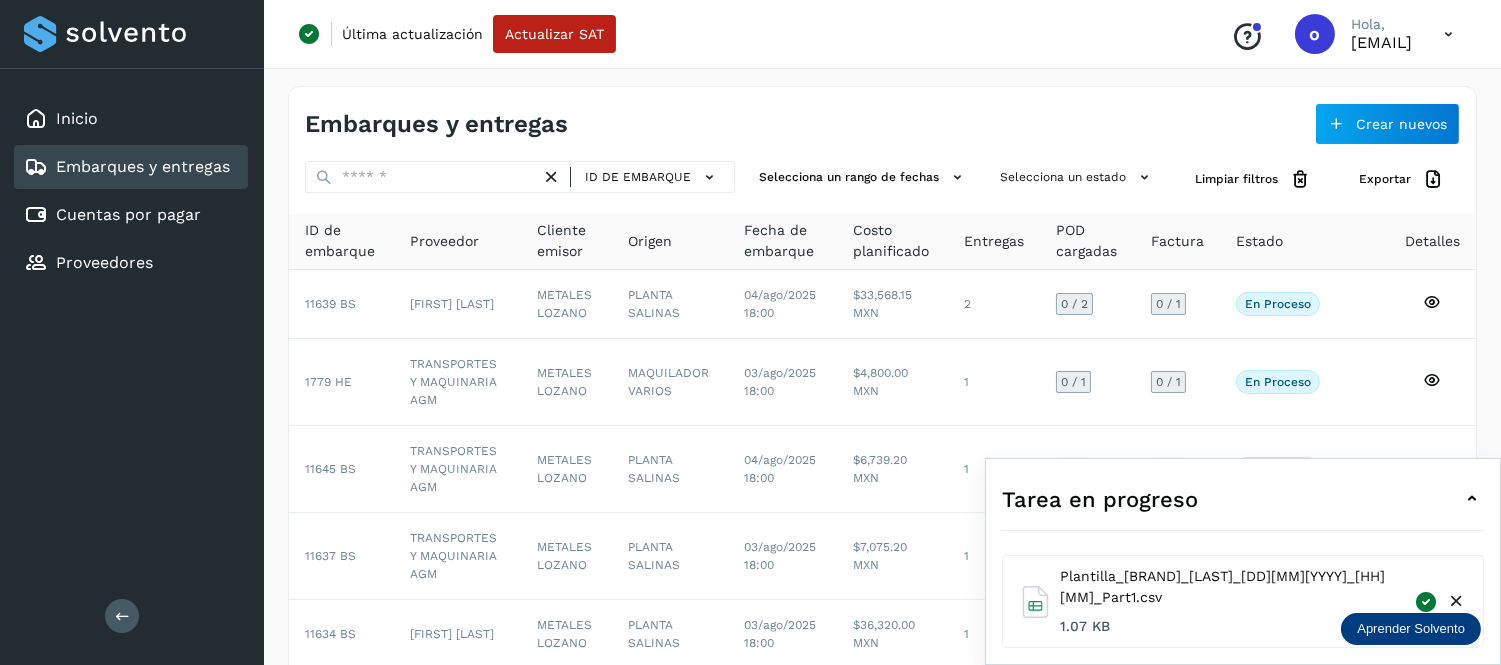 click at bounding box center [1472, 499] 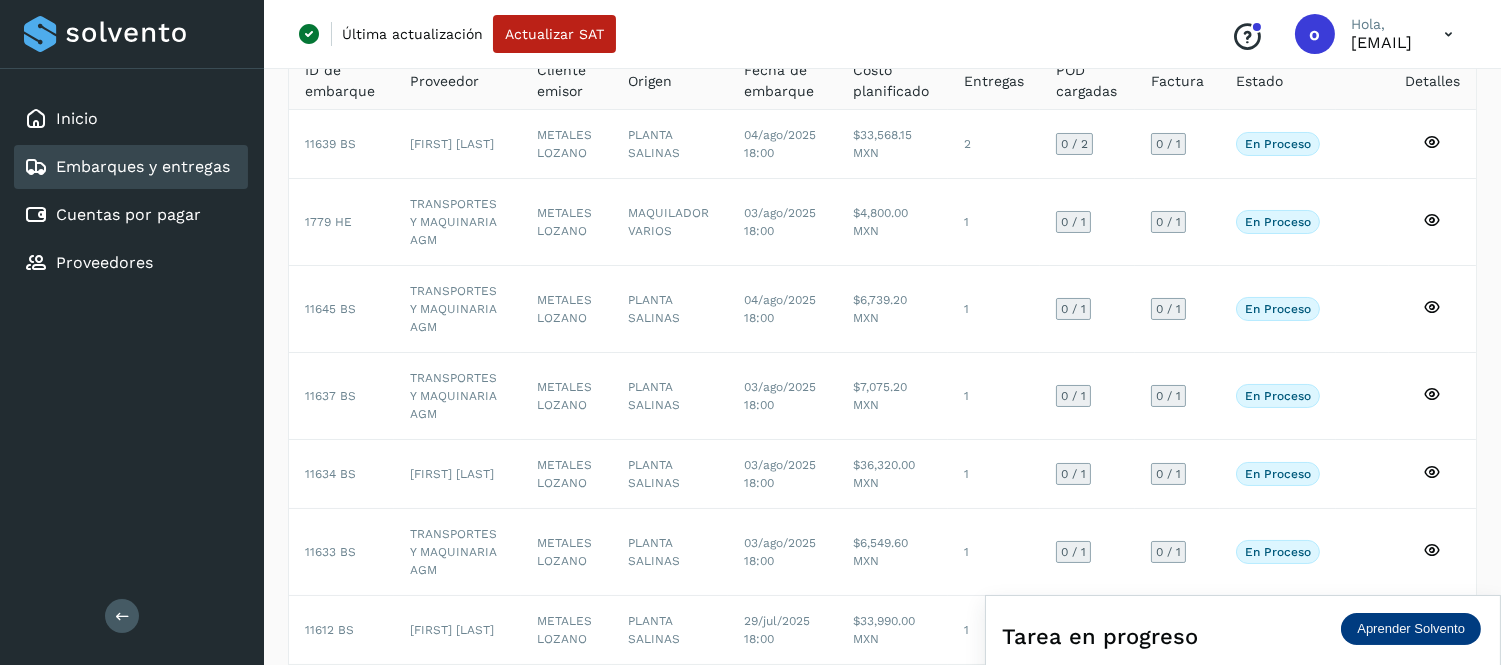 scroll, scrollTop: 516, scrollLeft: 0, axis: vertical 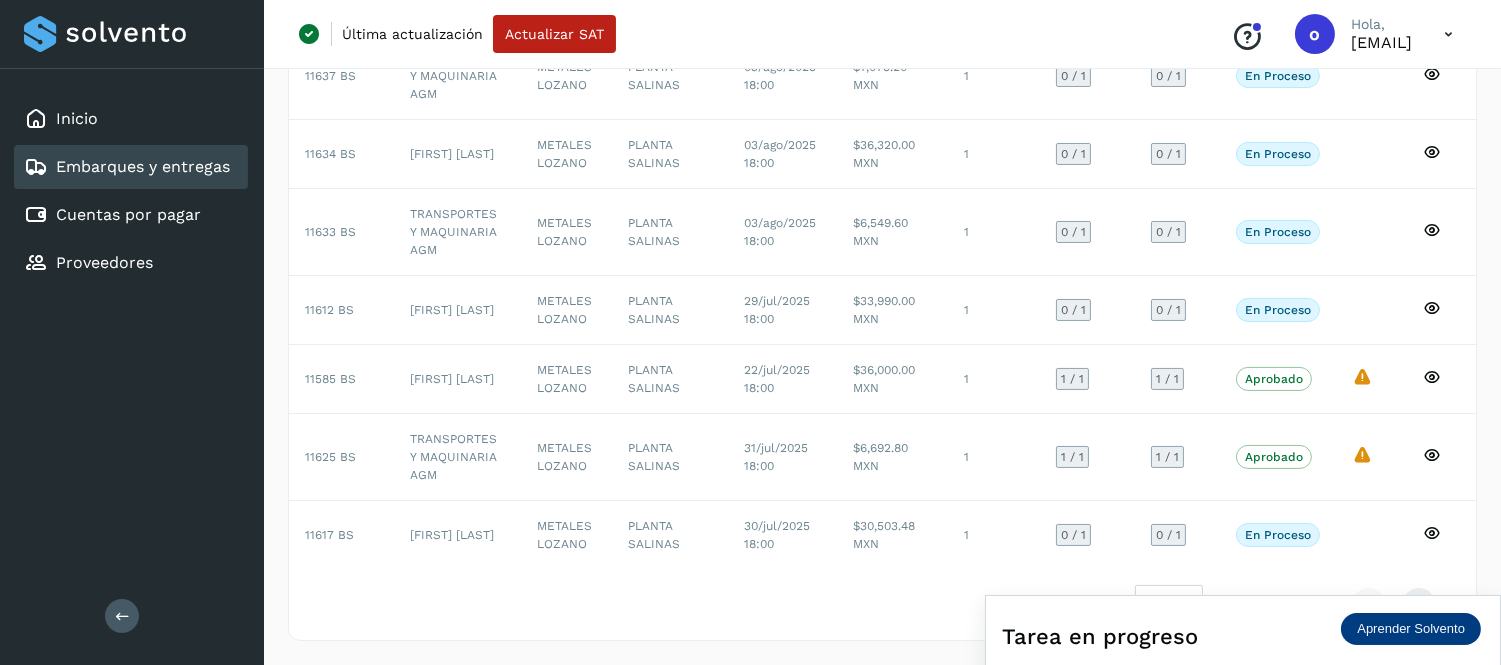 click at bounding box center [1448, 34] 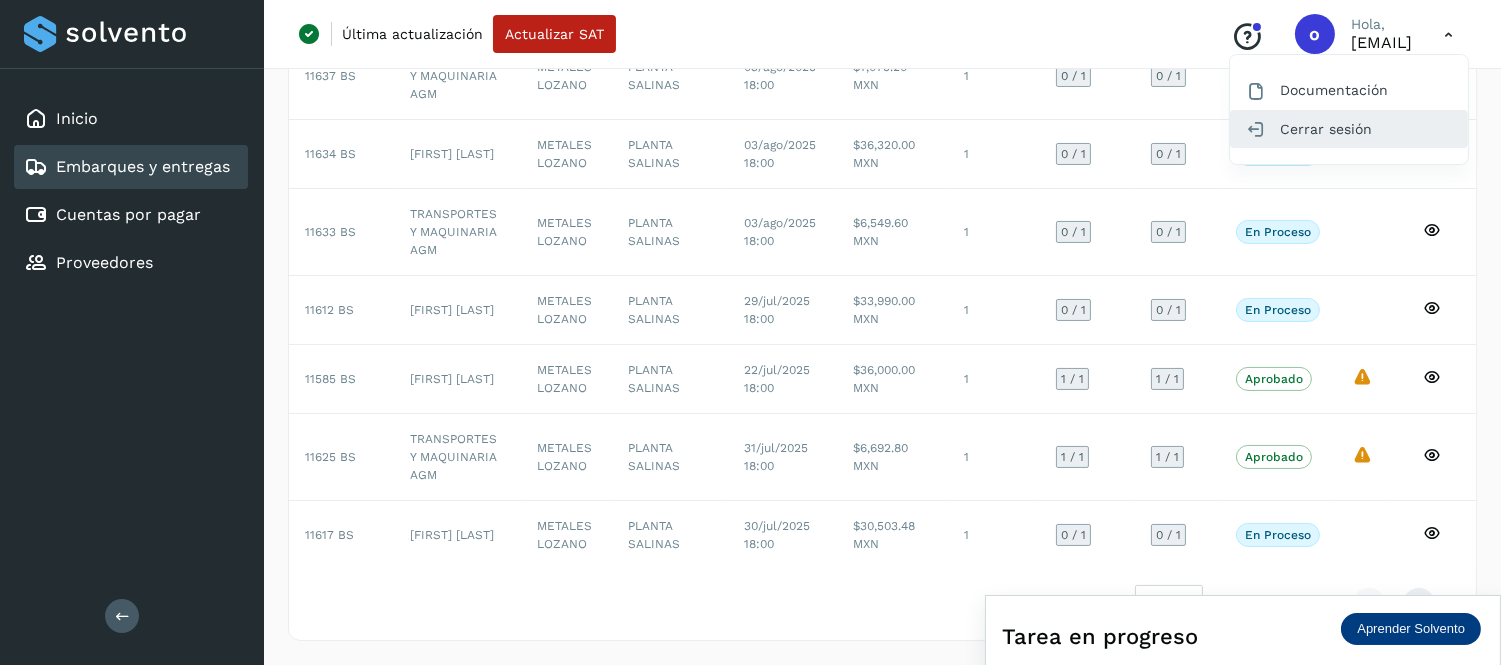 click on "Cerrar sesión" 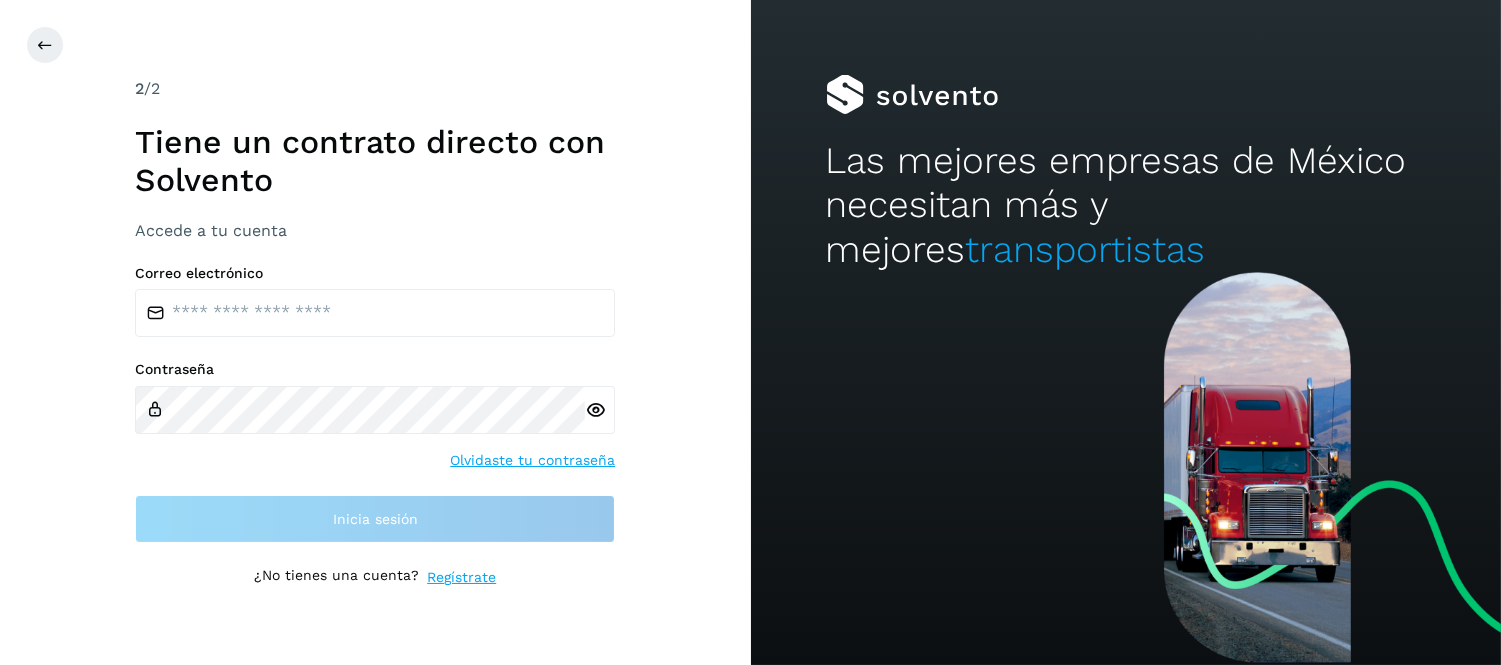 scroll, scrollTop: 0, scrollLeft: 0, axis: both 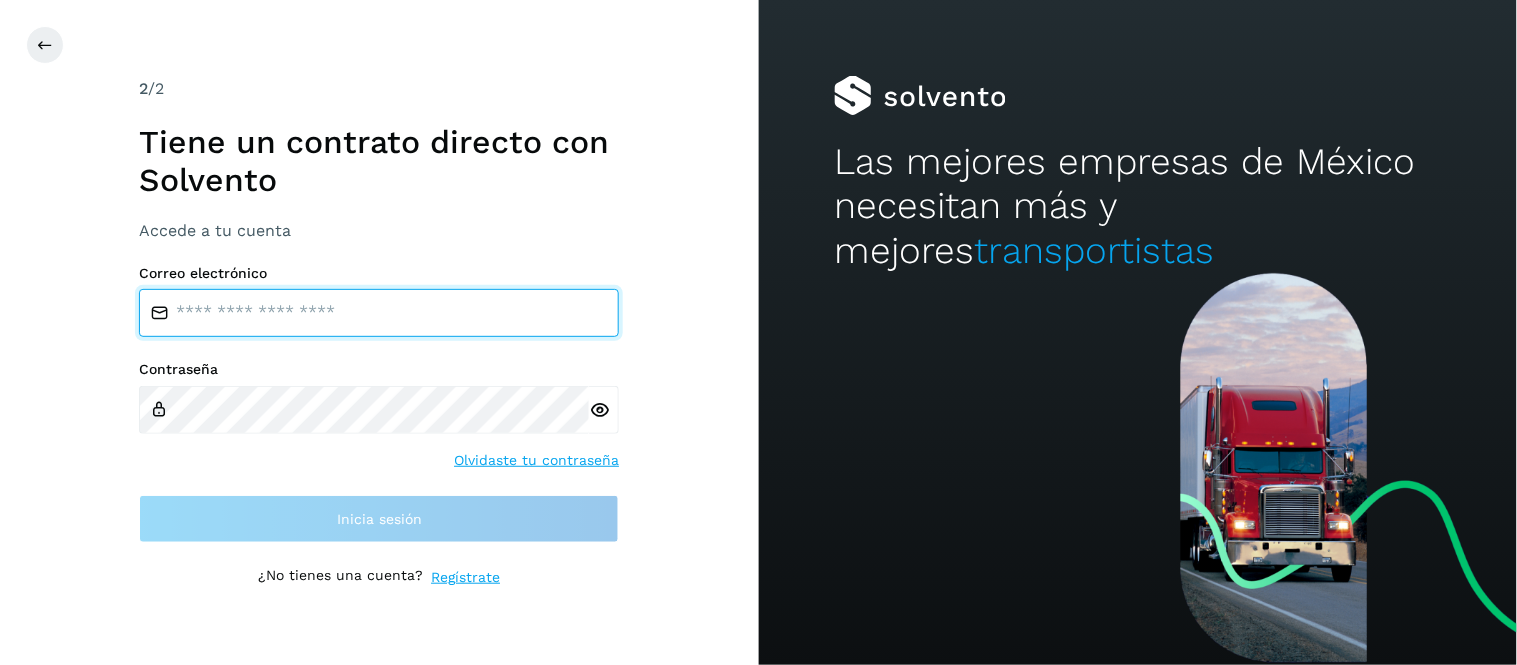 type on "**********" 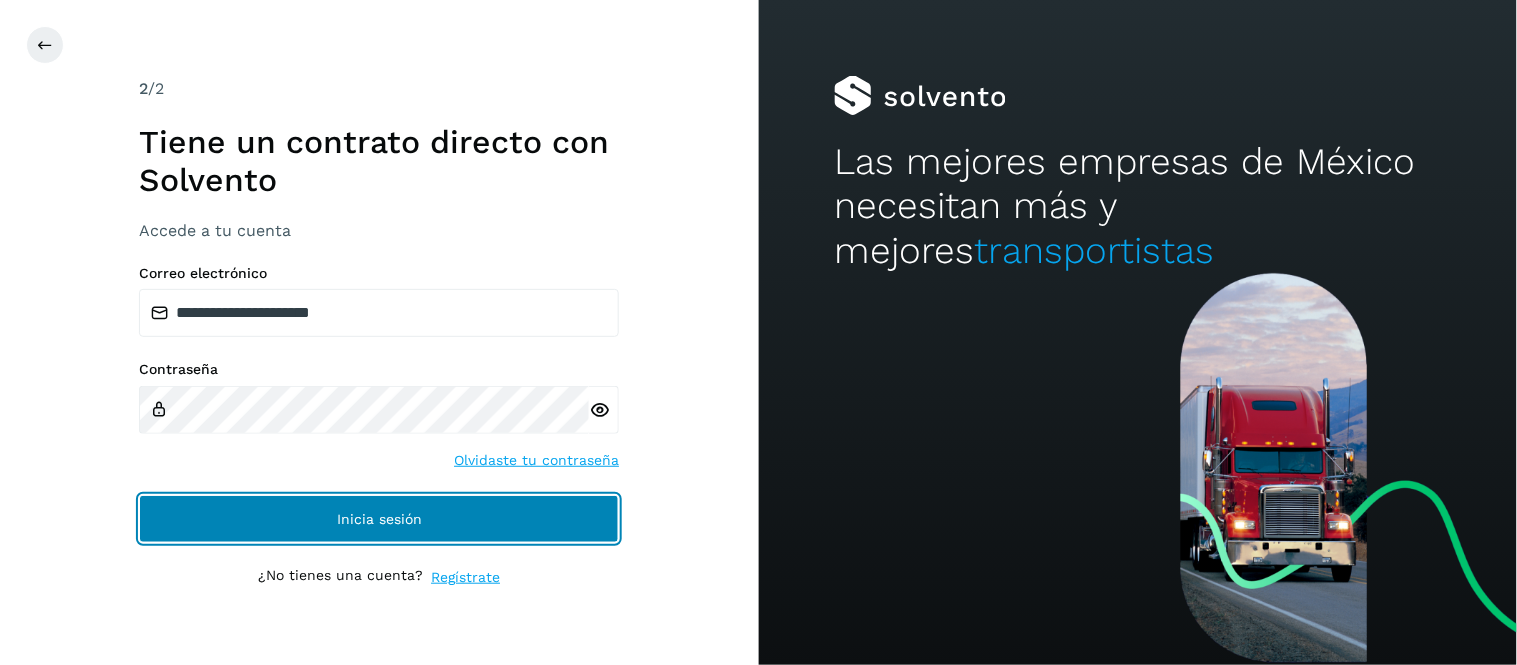 click on "Inicia sesión" 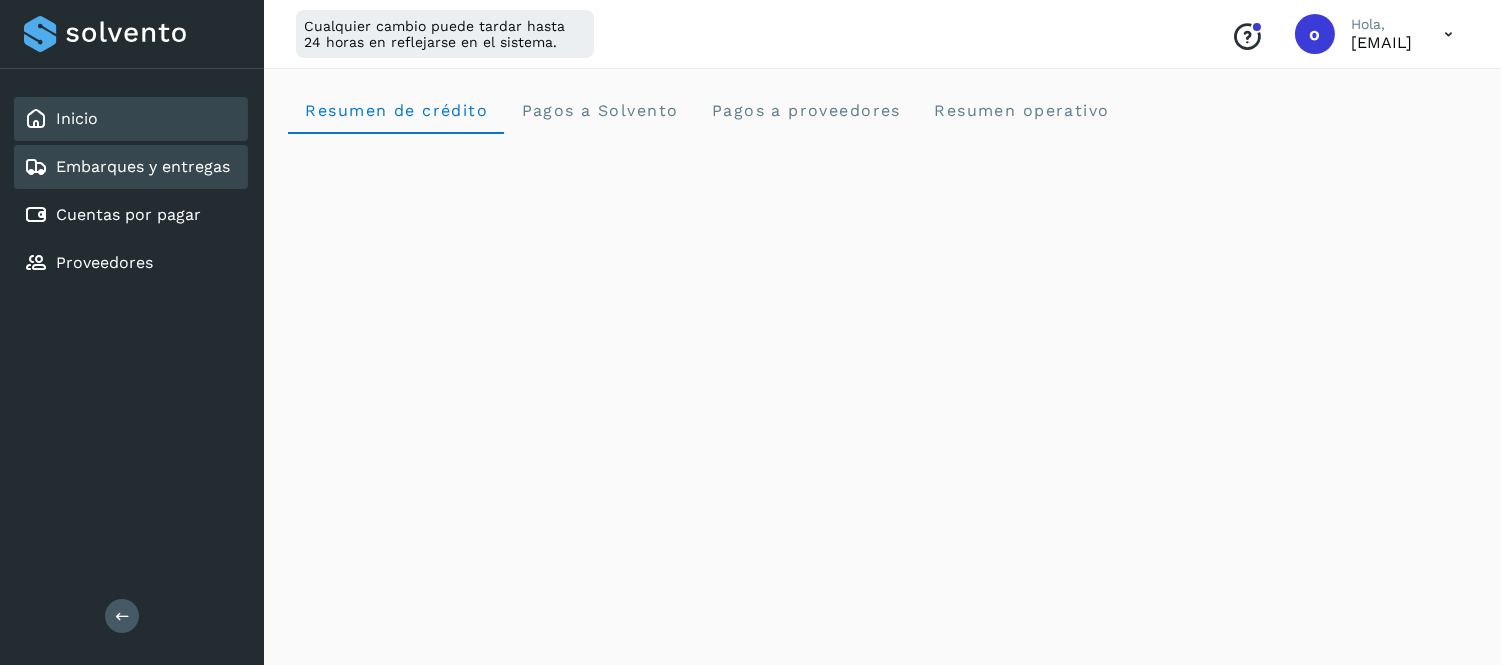 click on "Embarques y entregas" at bounding box center [143, 166] 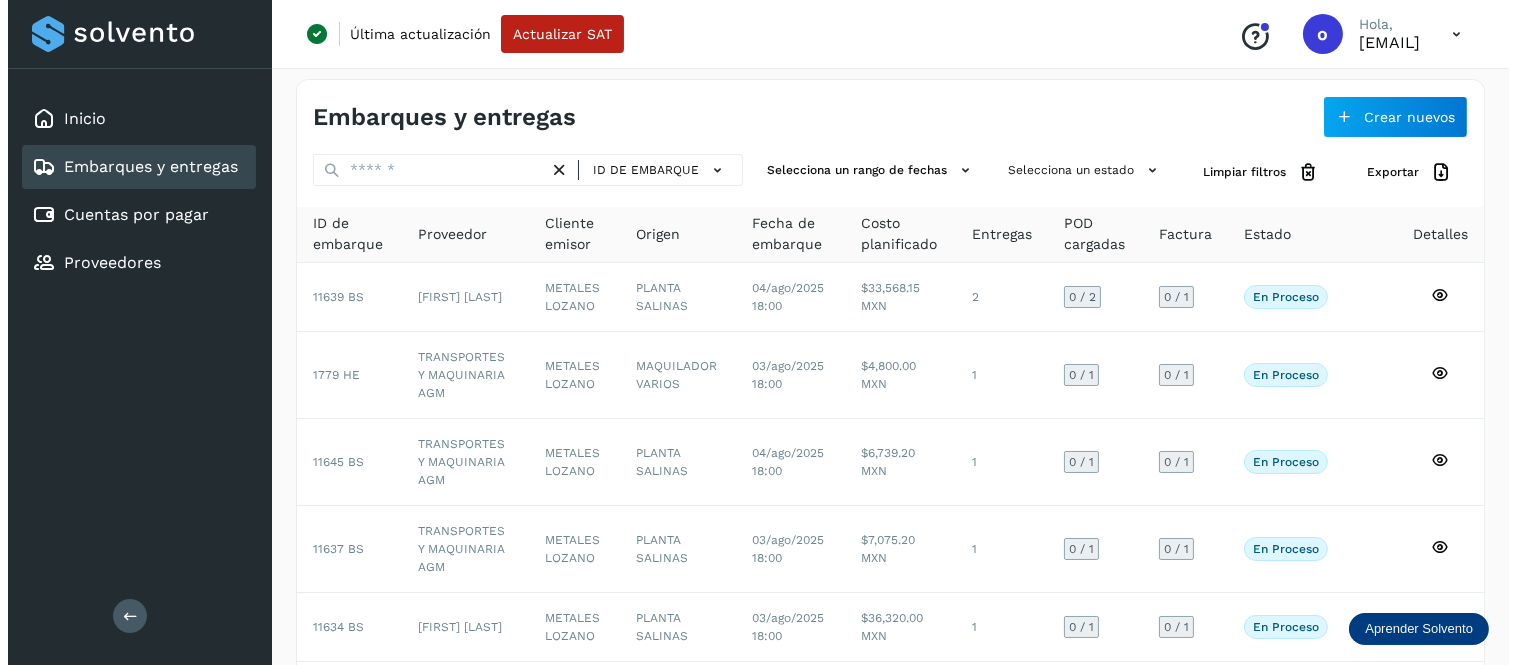 scroll, scrollTop: 0, scrollLeft: 0, axis: both 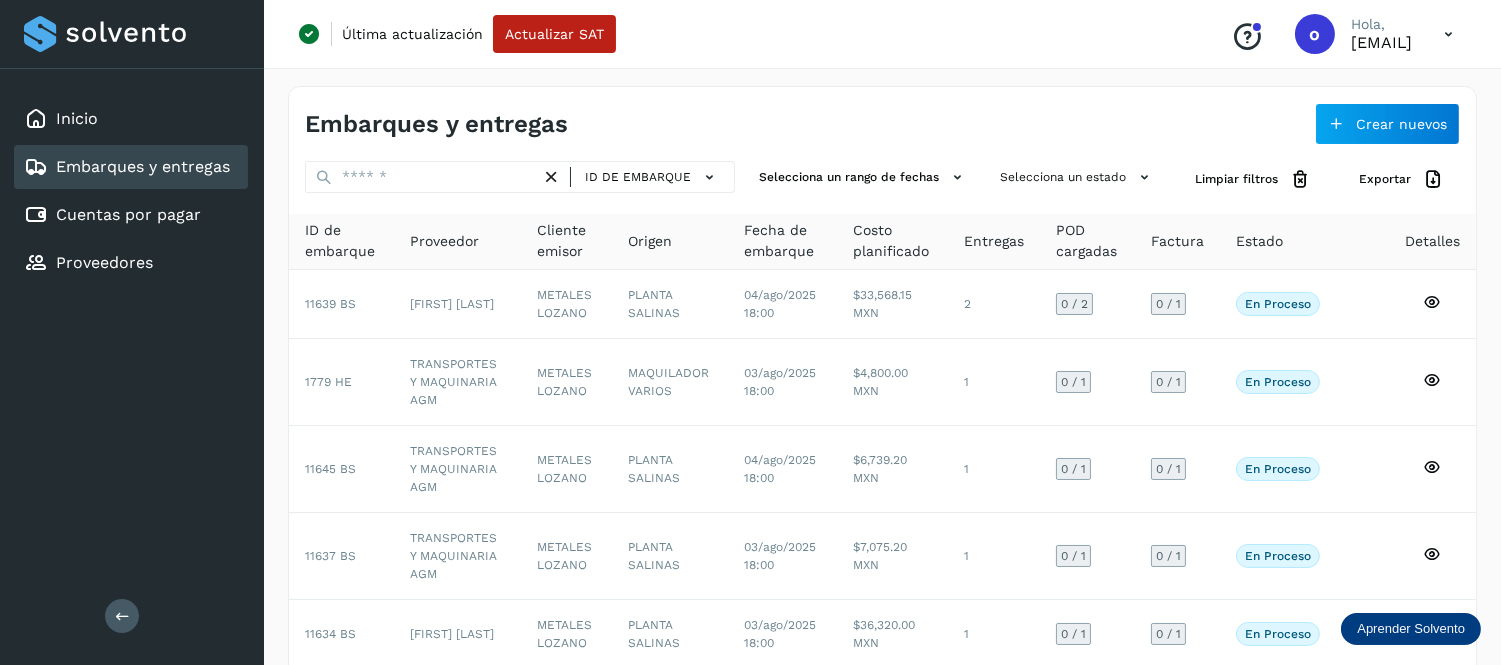 click at bounding box center [1448, 34] 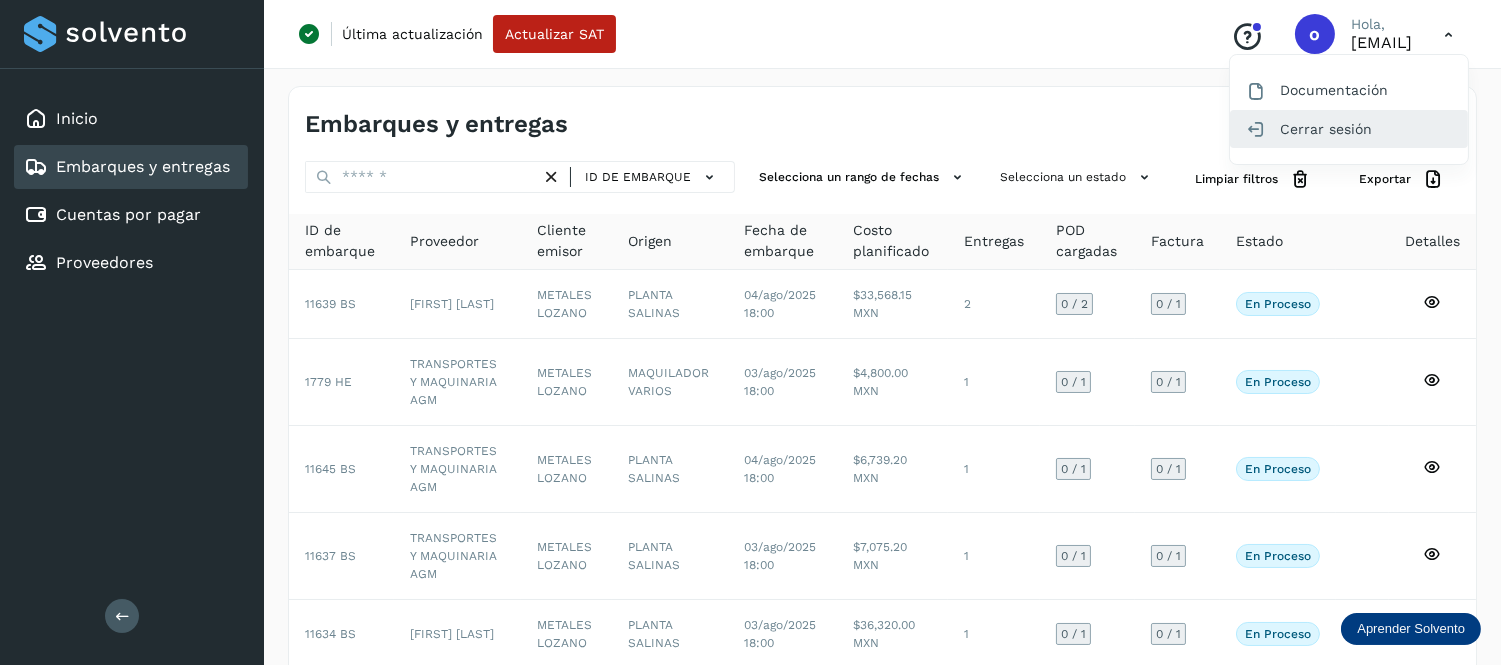 click on "Cerrar sesión" 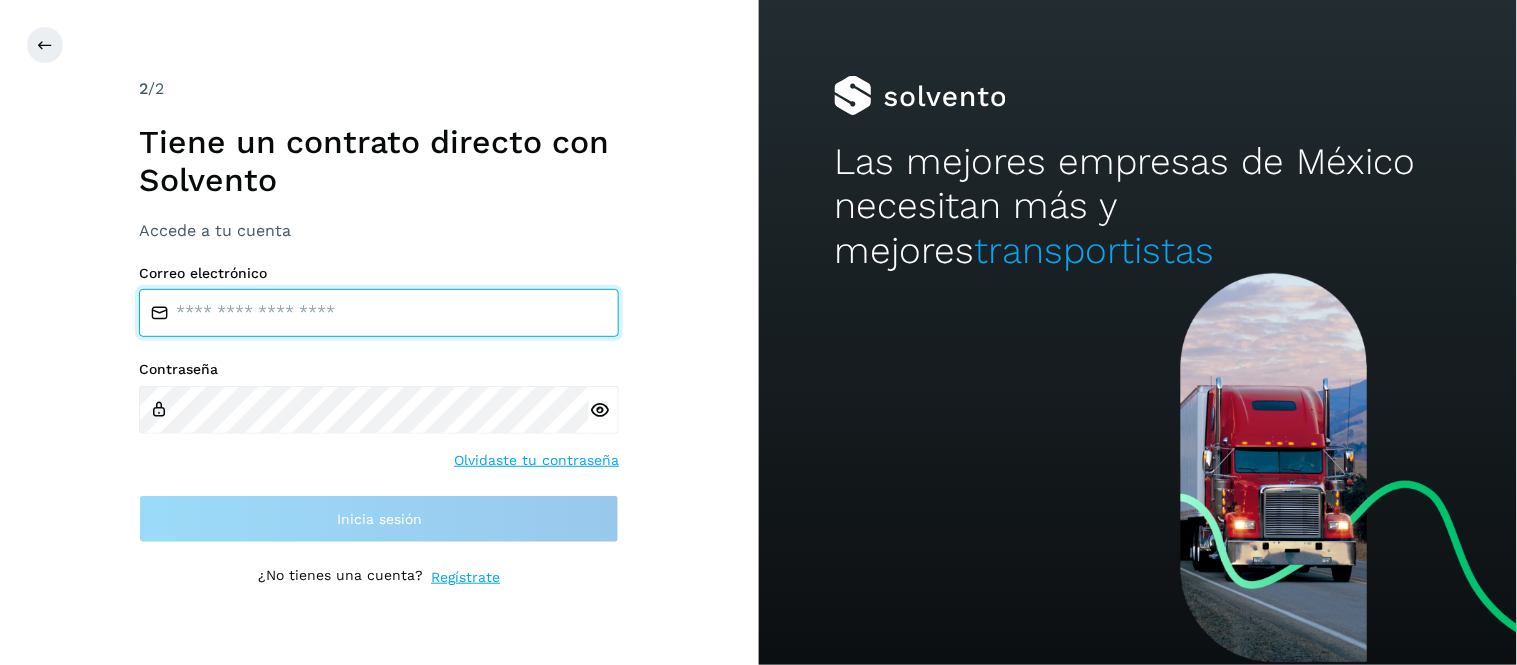 type on "**********" 